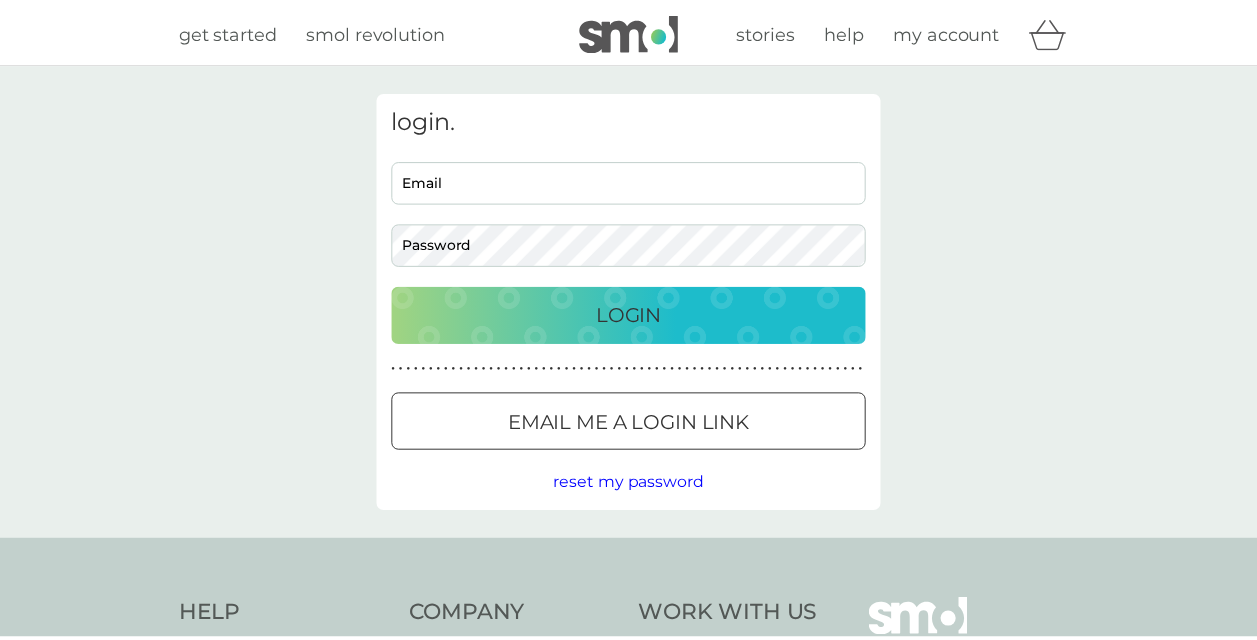 scroll, scrollTop: 0, scrollLeft: 0, axis: both 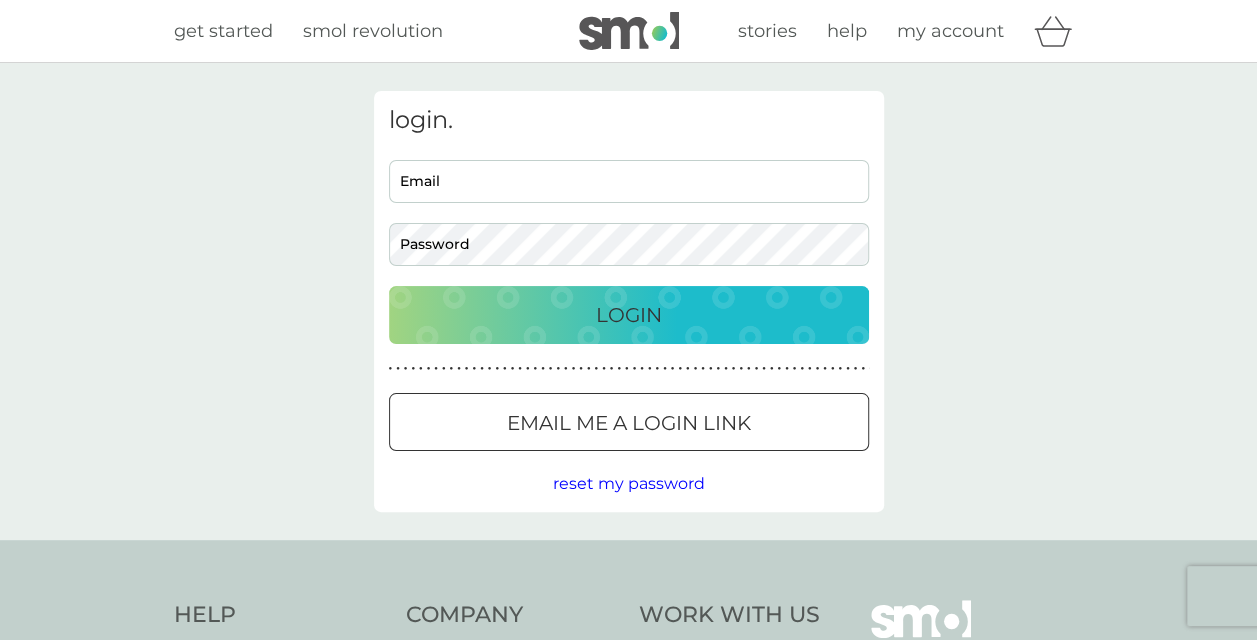 click on "Email" at bounding box center (629, 181) 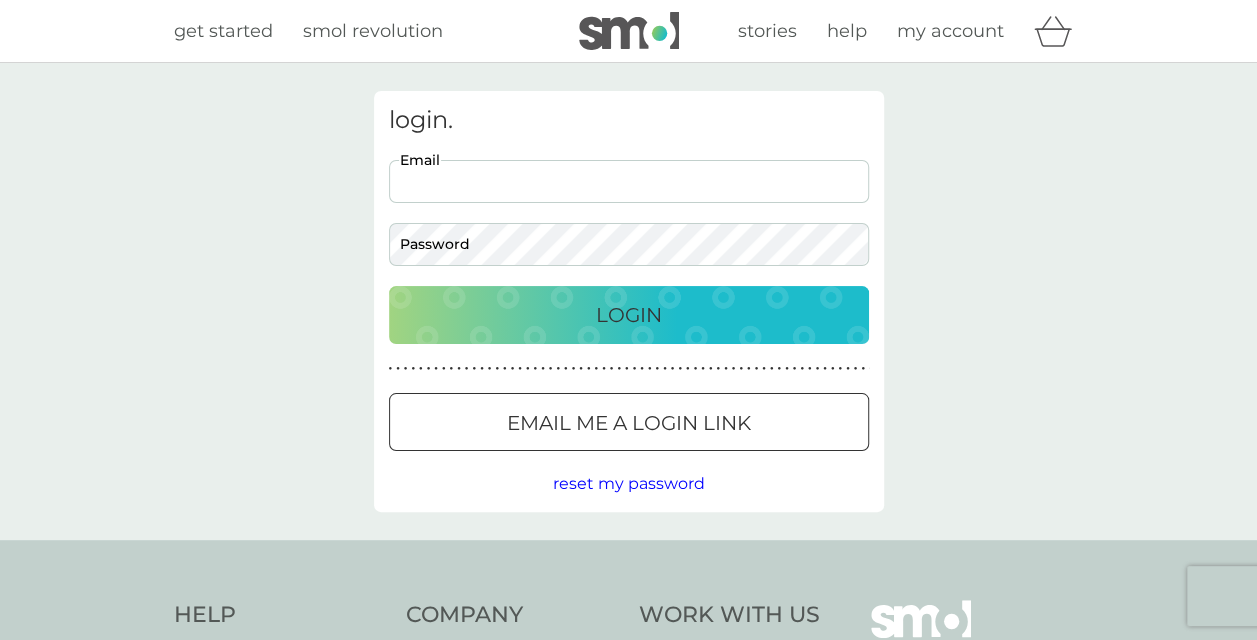 click on "Email me a login link" at bounding box center [629, 423] 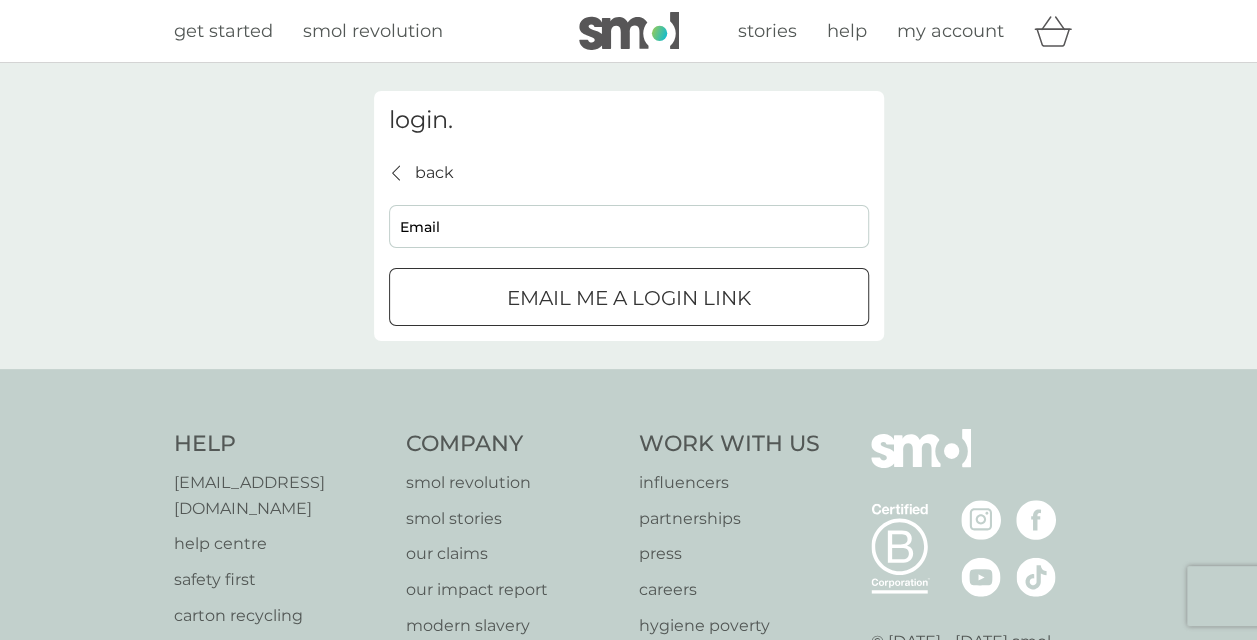 click on "Email" at bounding box center (629, 226) 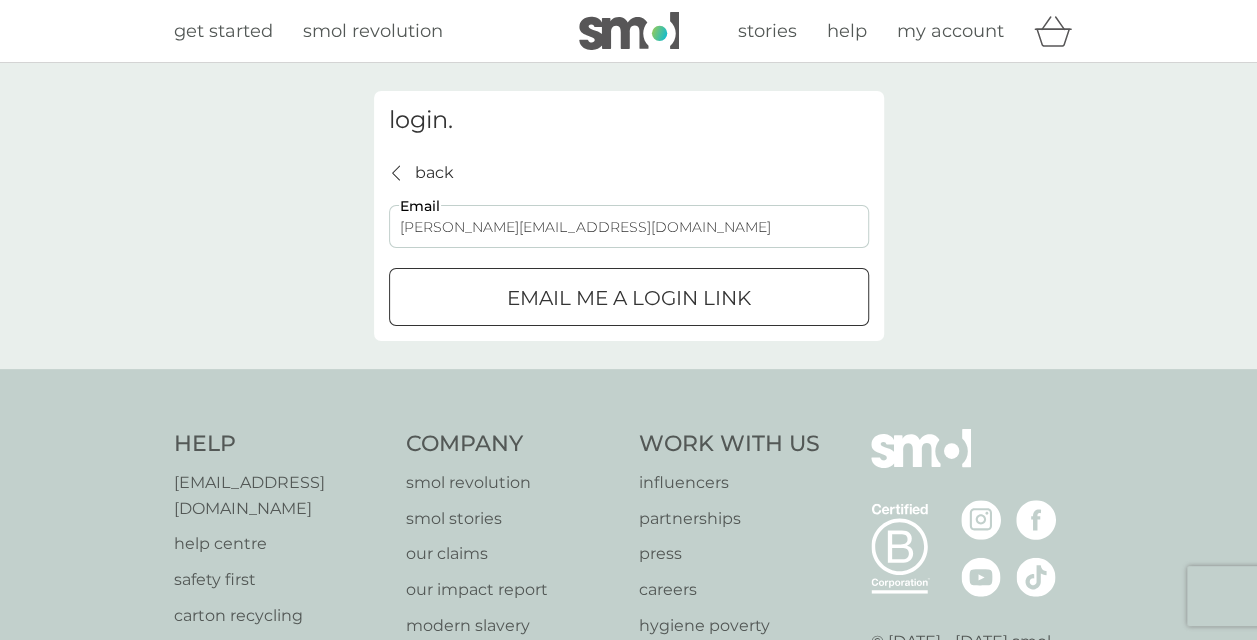 type on "b.m.pringle@hotmail.com" 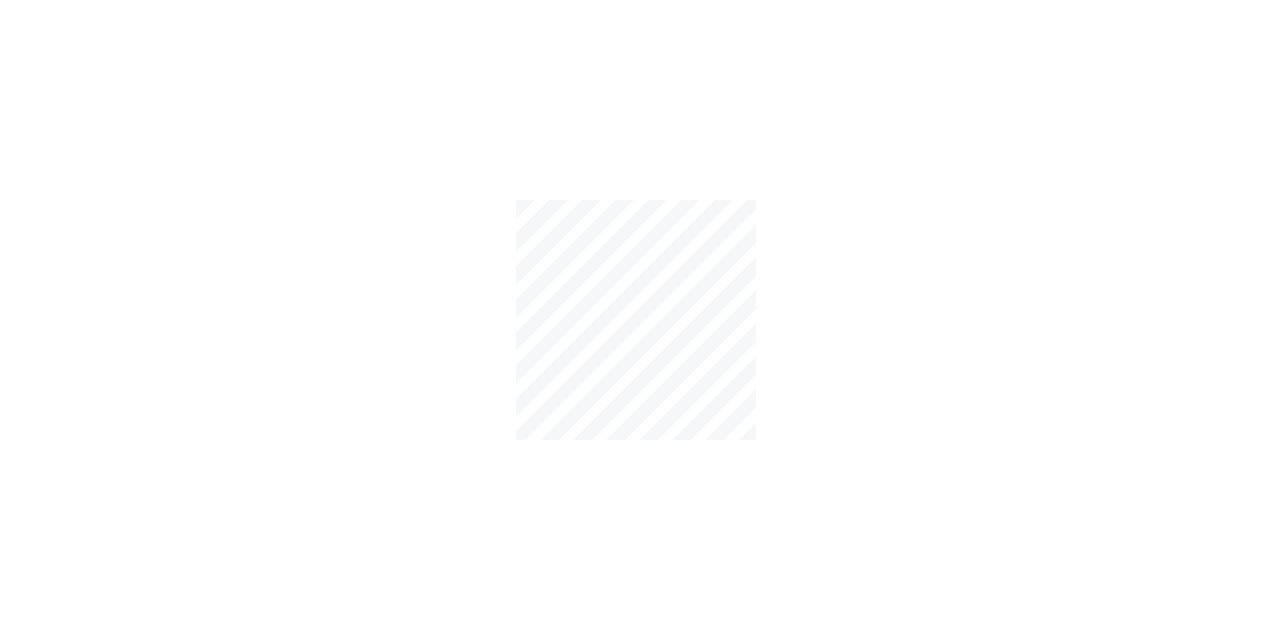 scroll, scrollTop: 0, scrollLeft: 0, axis: both 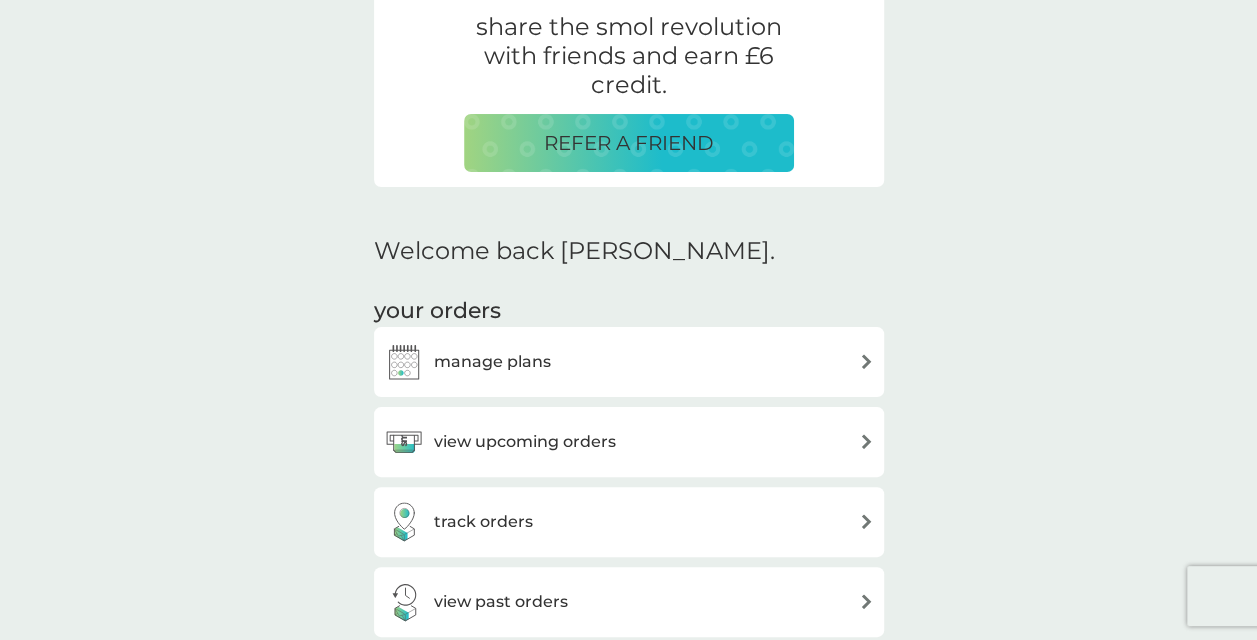 click on "manage plans" at bounding box center [629, 362] 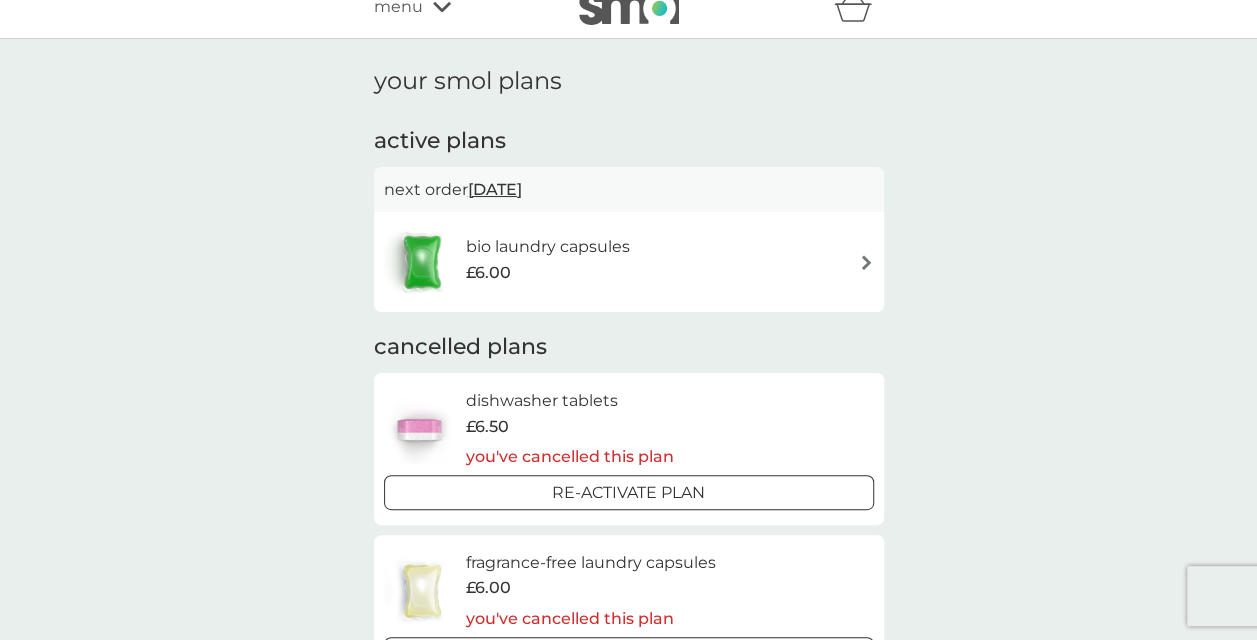 scroll, scrollTop: 0, scrollLeft: 0, axis: both 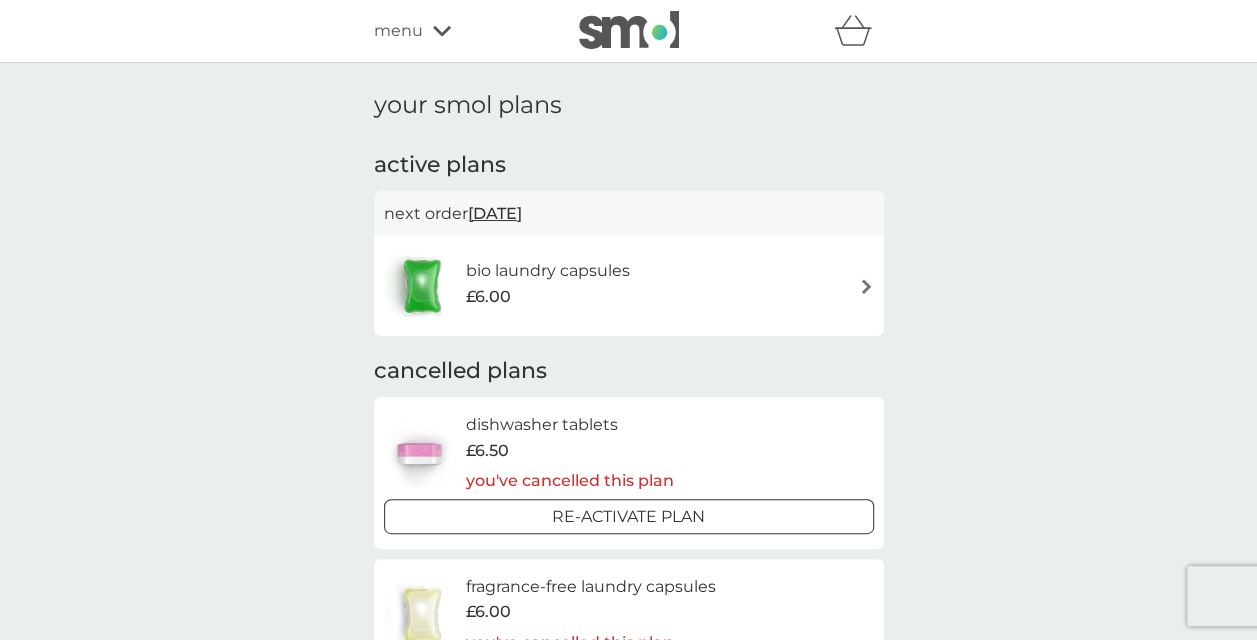 click on "bio laundry capsules £6.00" at bounding box center [629, 286] 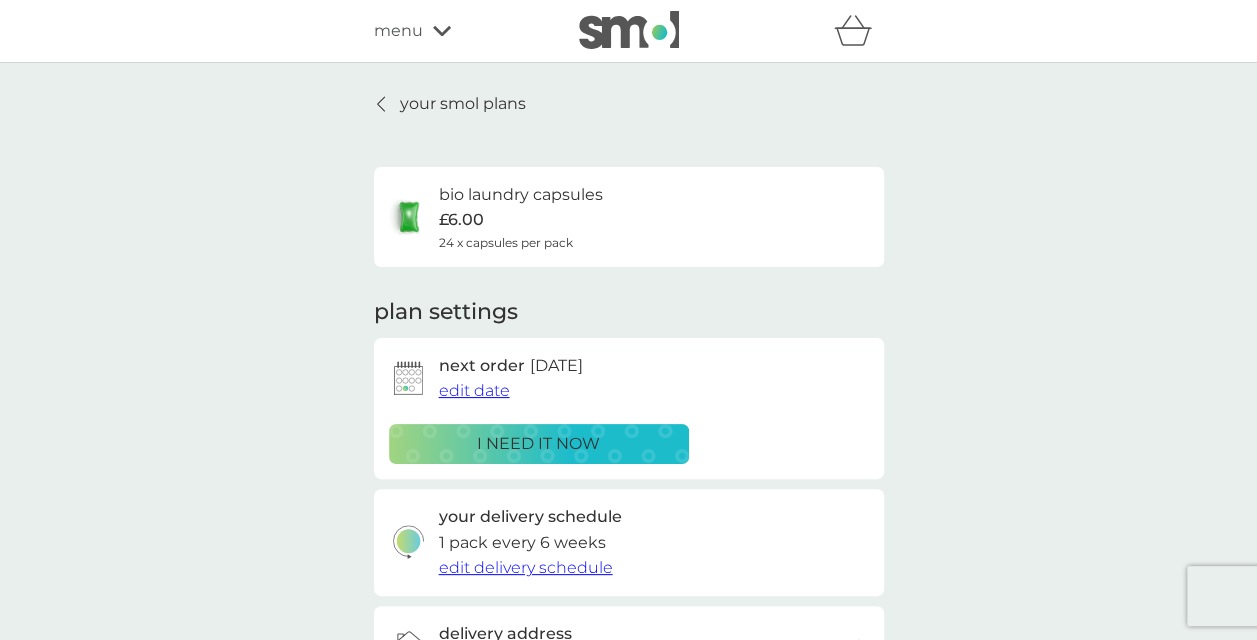 scroll, scrollTop: 400, scrollLeft: 0, axis: vertical 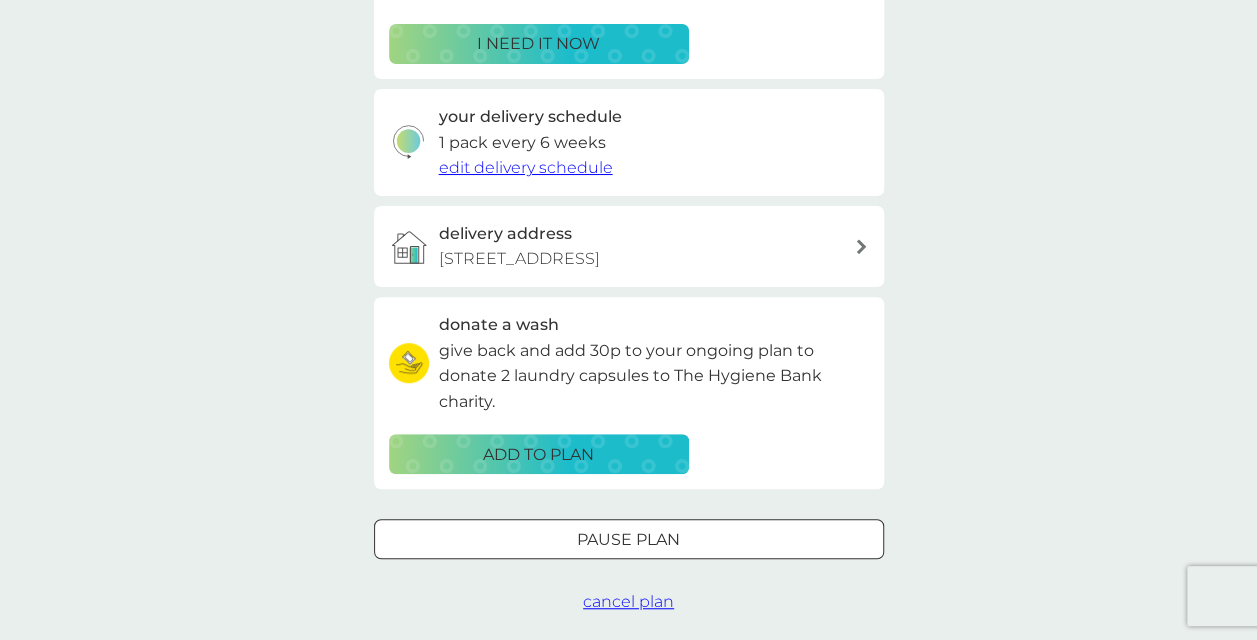 click on "cancel plan" at bounding box center [628, 601] 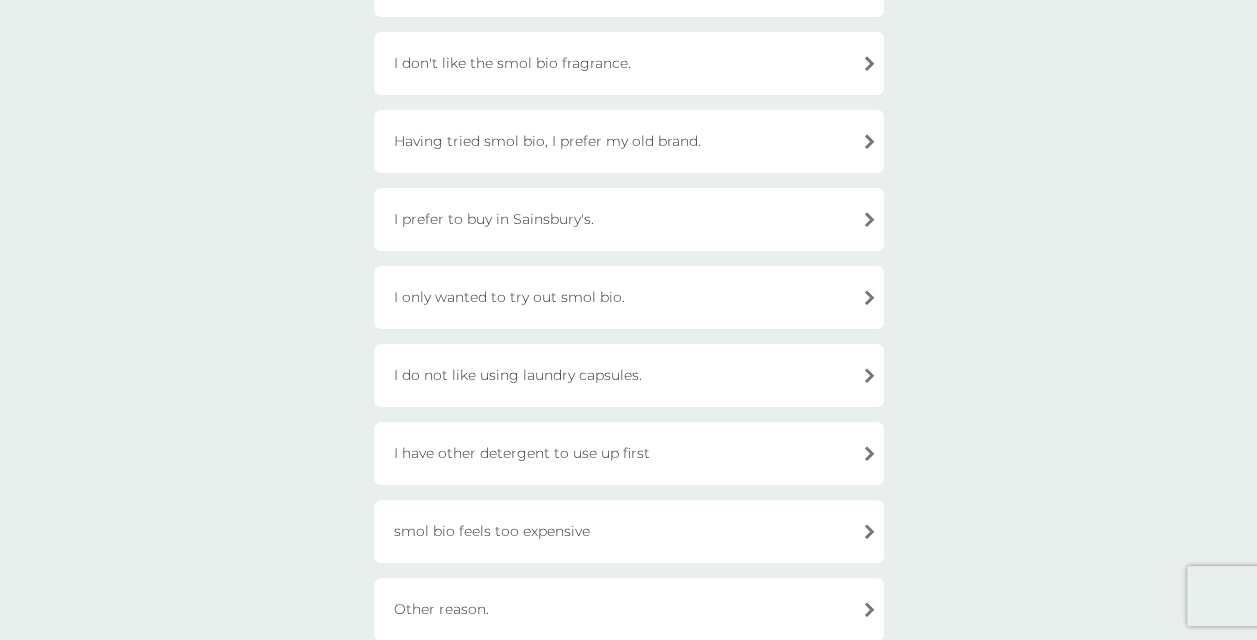 scroll, scrollTop: 300, scrollLeft: 0, axis: vertical 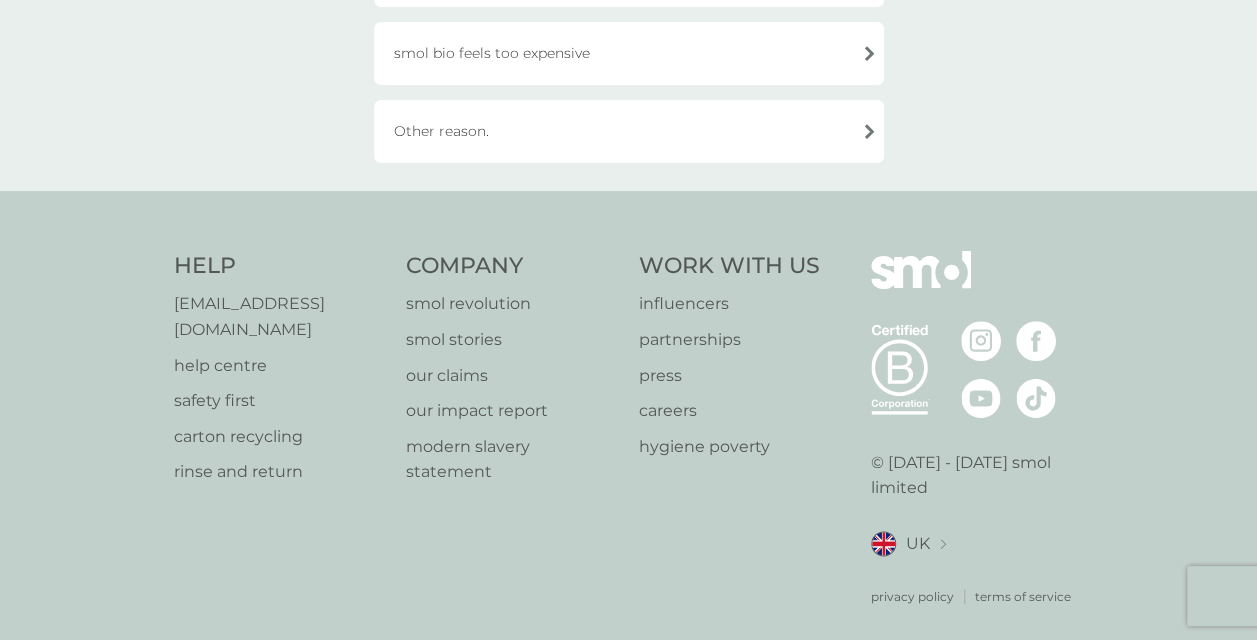 click on "Other reason." at bounding box center (629, 131) 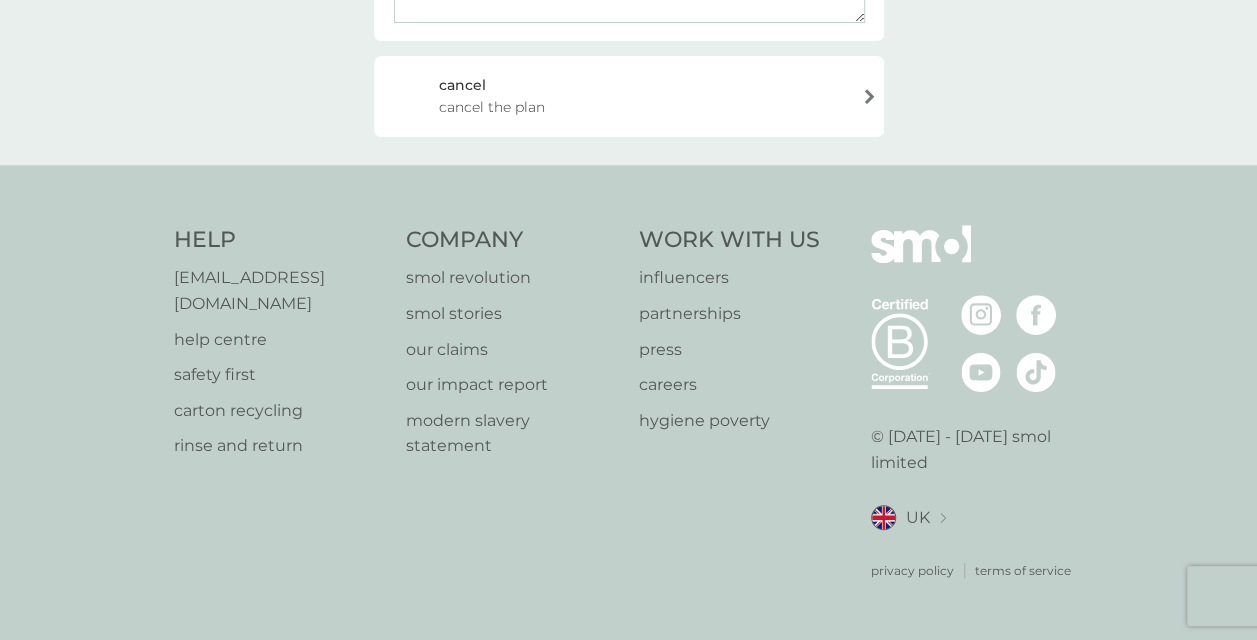 scroll, scrollTop: 433, scrollLeft: 0, axis: vertical 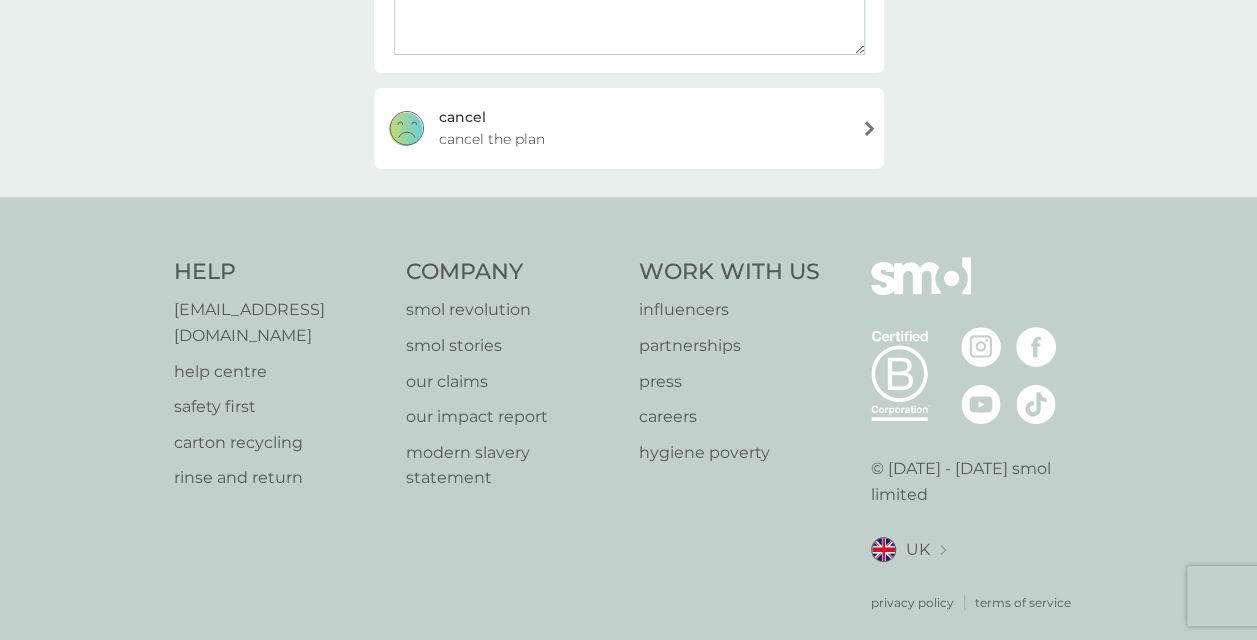 click on "[PERSON_NAME] the plan" at bounding box center (629, 128) 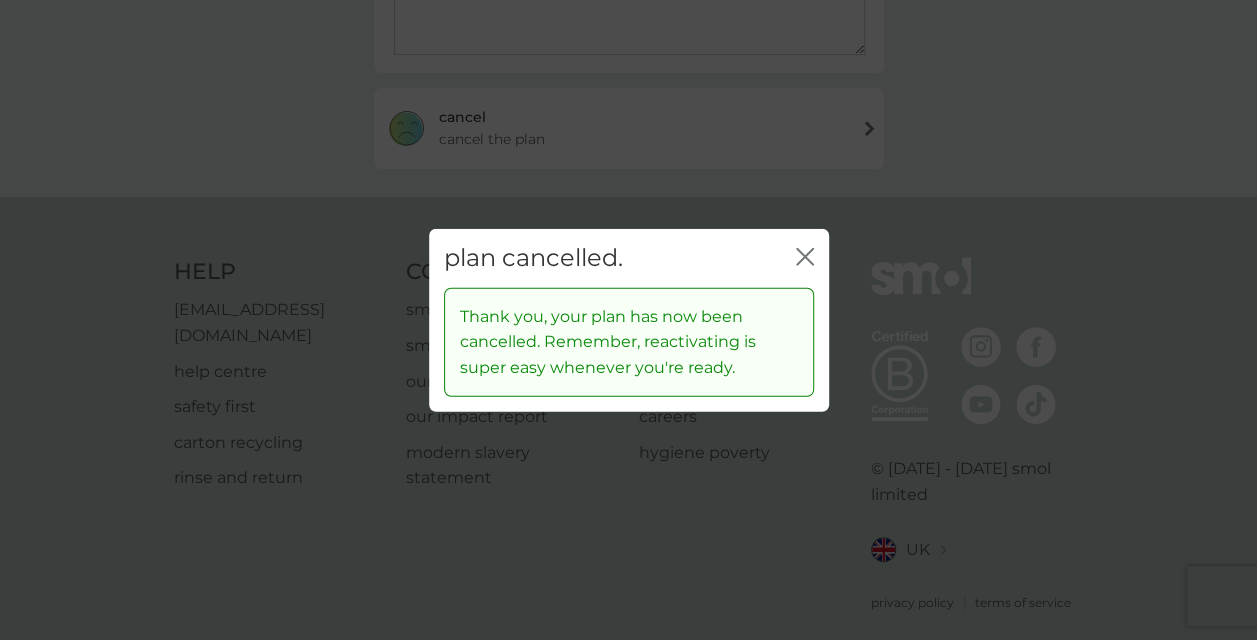 click 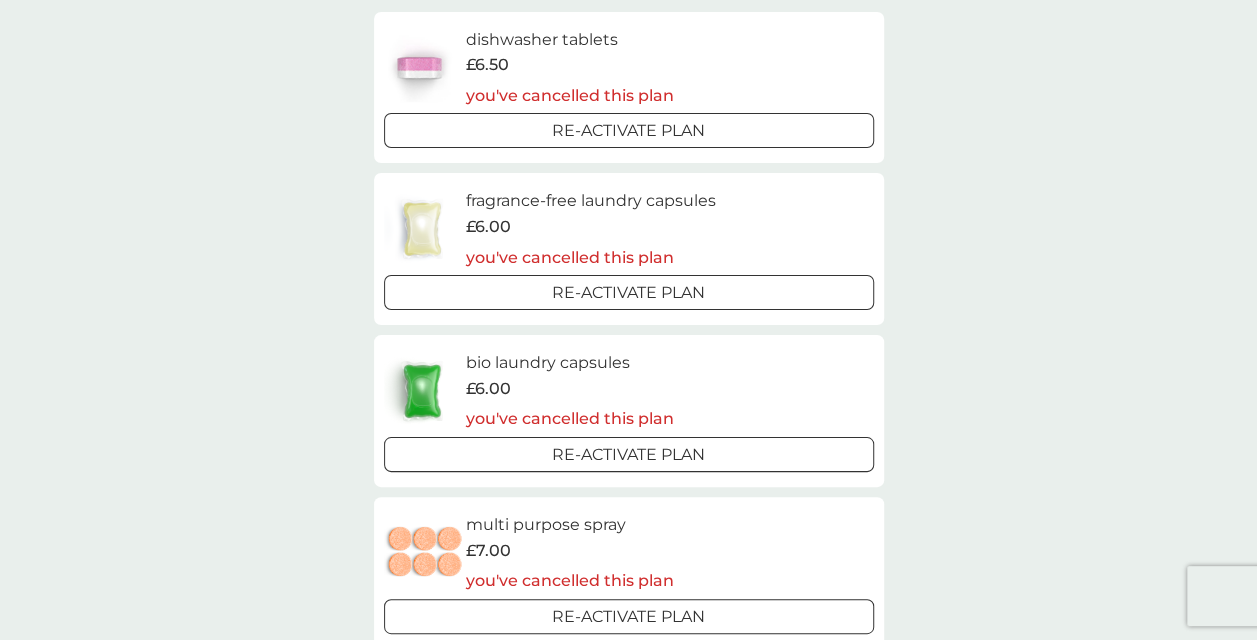 scroll, scrollTop: 200, scrollLeft: 0, axis: vertical 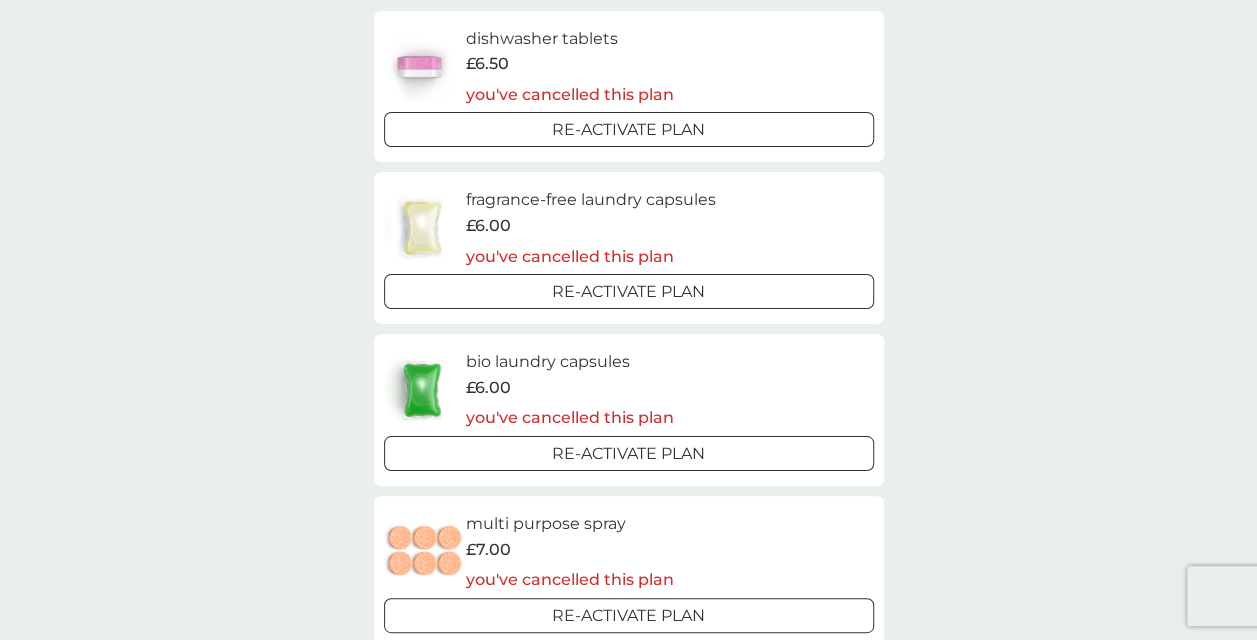 drag, startPoint x: 1044, startPoint y: 235, endPoint x: 1067, endPoint y: 336, distance: 103.58572 